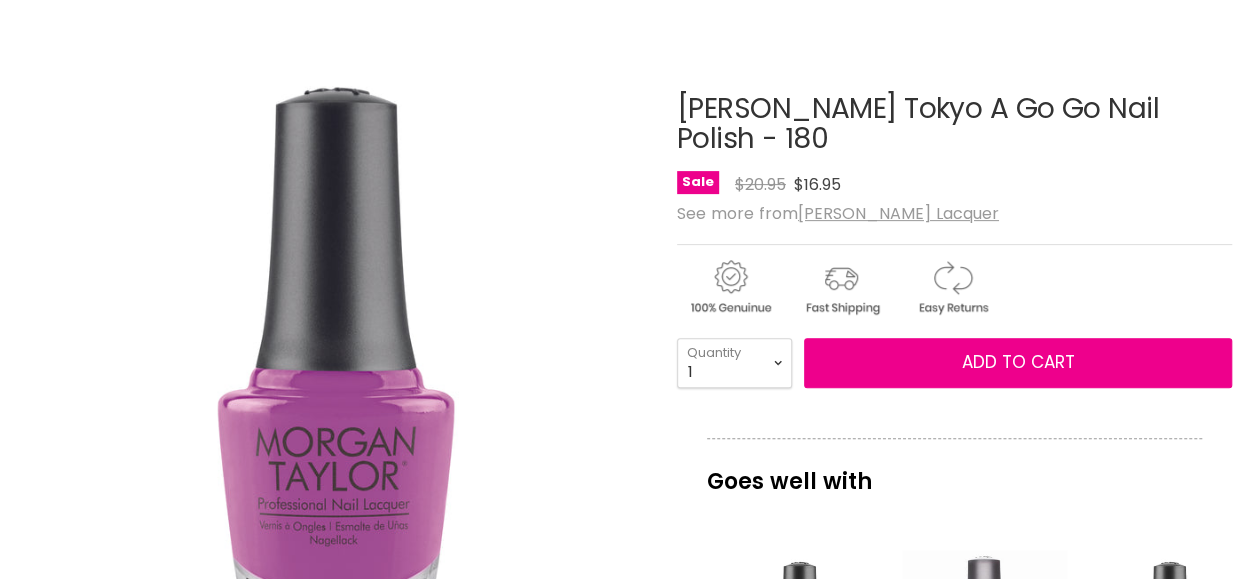 scroll, scrollTop: 300, scrollLeft: 0, axis: vertical 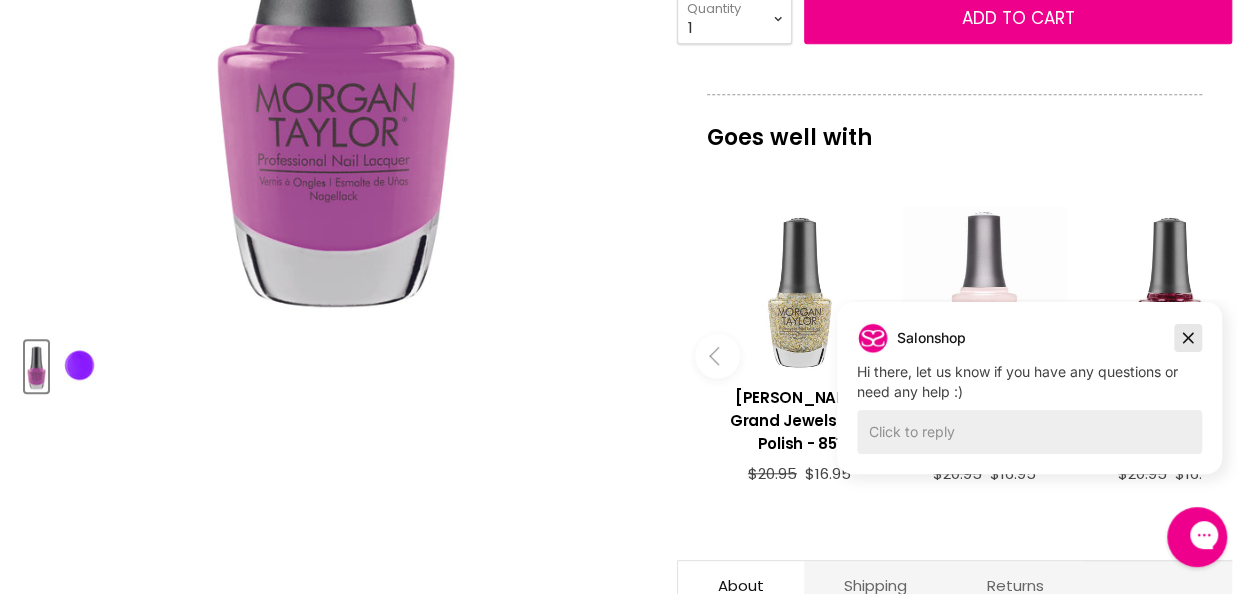 click 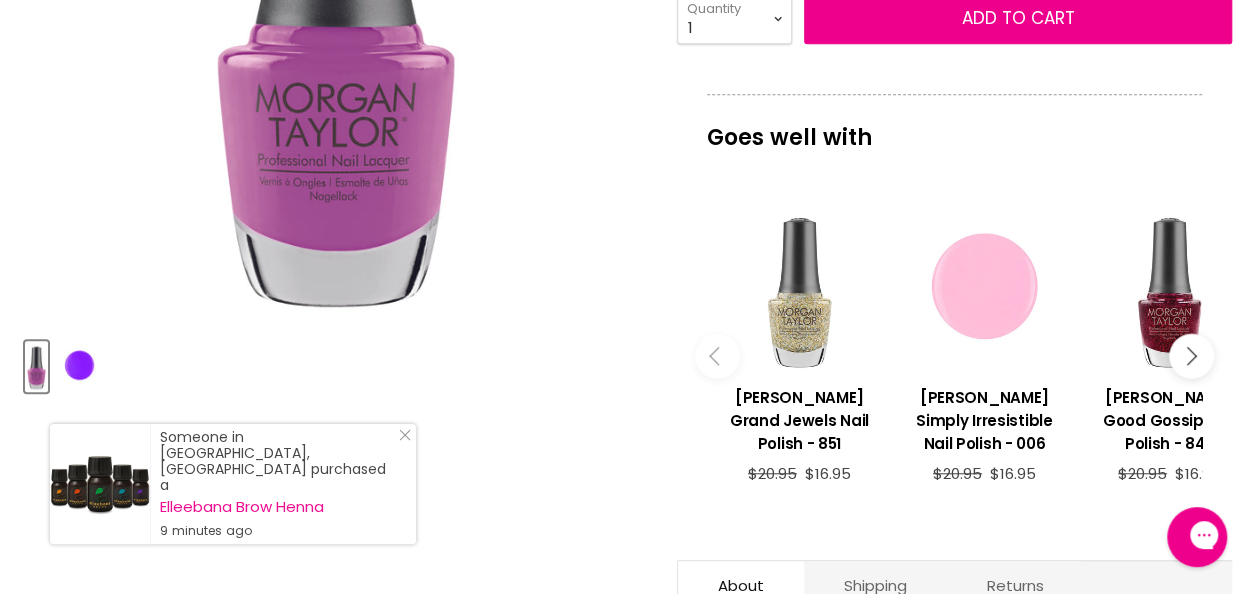 click at bounding box center (984, 288) 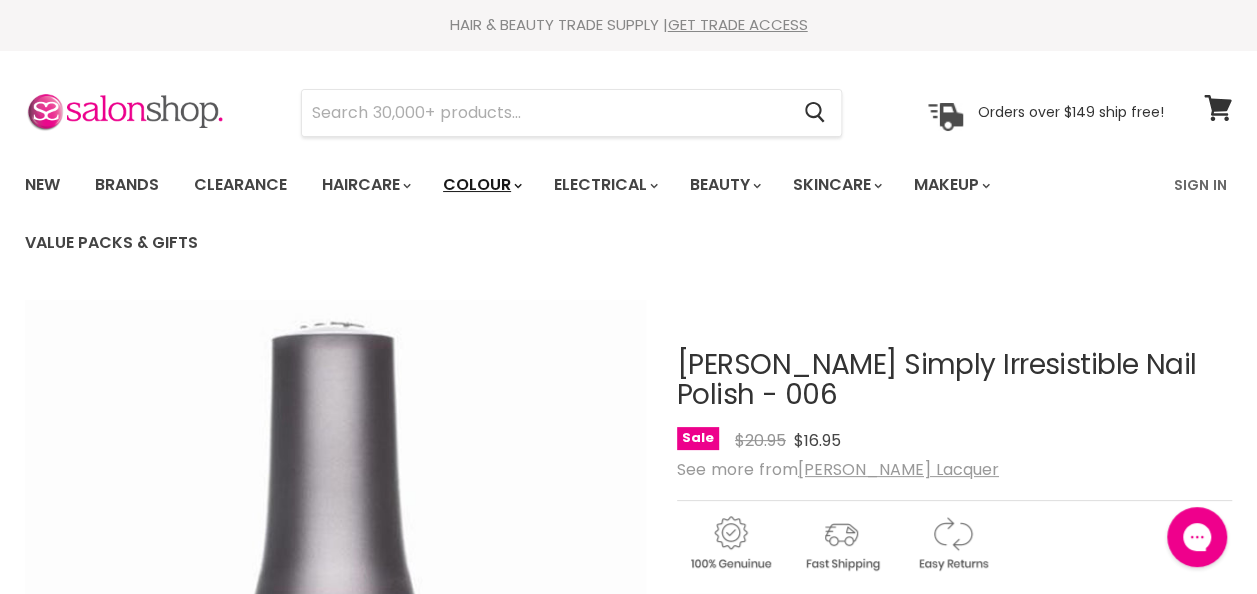 scroll, scrollTop: 0, scrollLeft: 0, axis: both 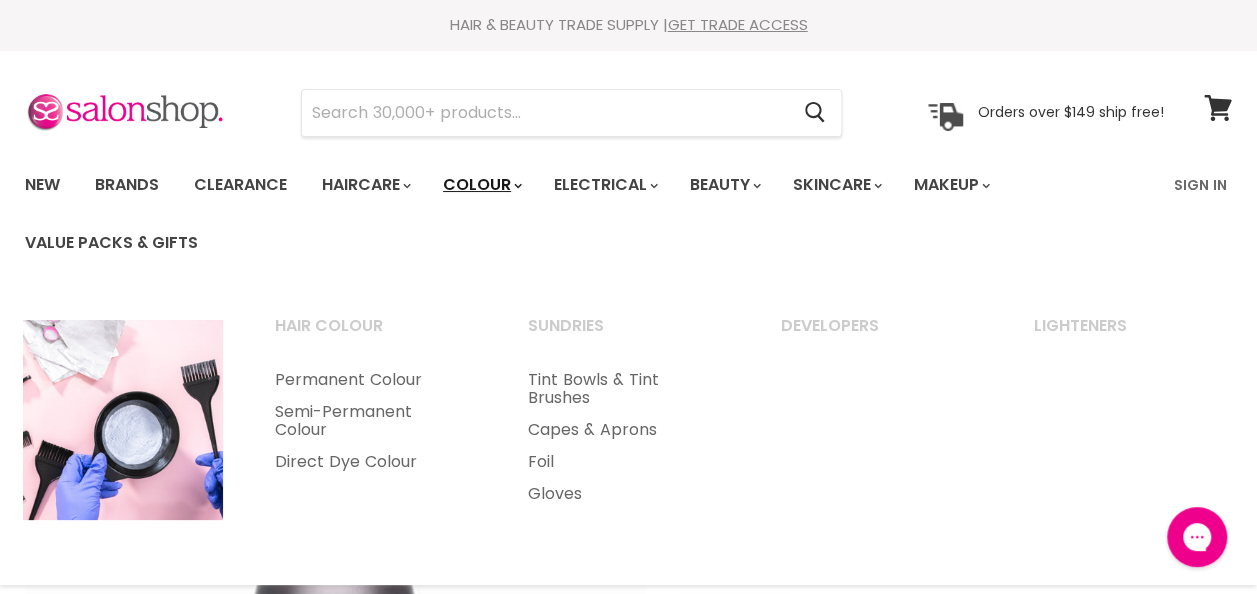 click on "Colour" at bounding box center [481, 185] 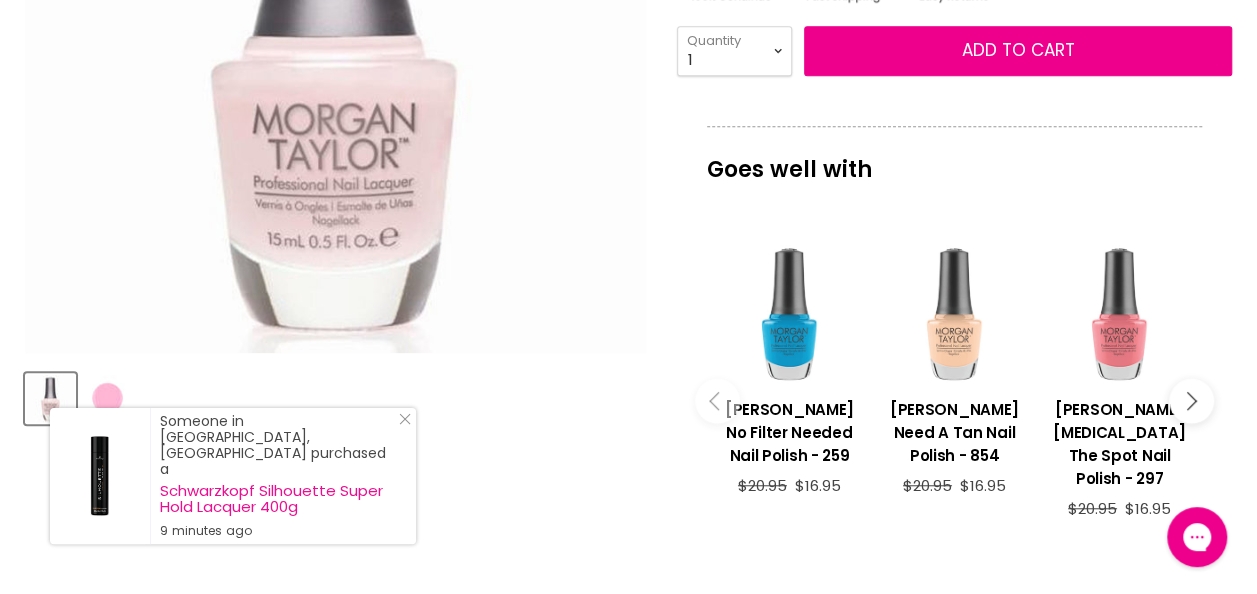 scroll, scrollTop: 600, scrollLeft: 0, axis: vertical 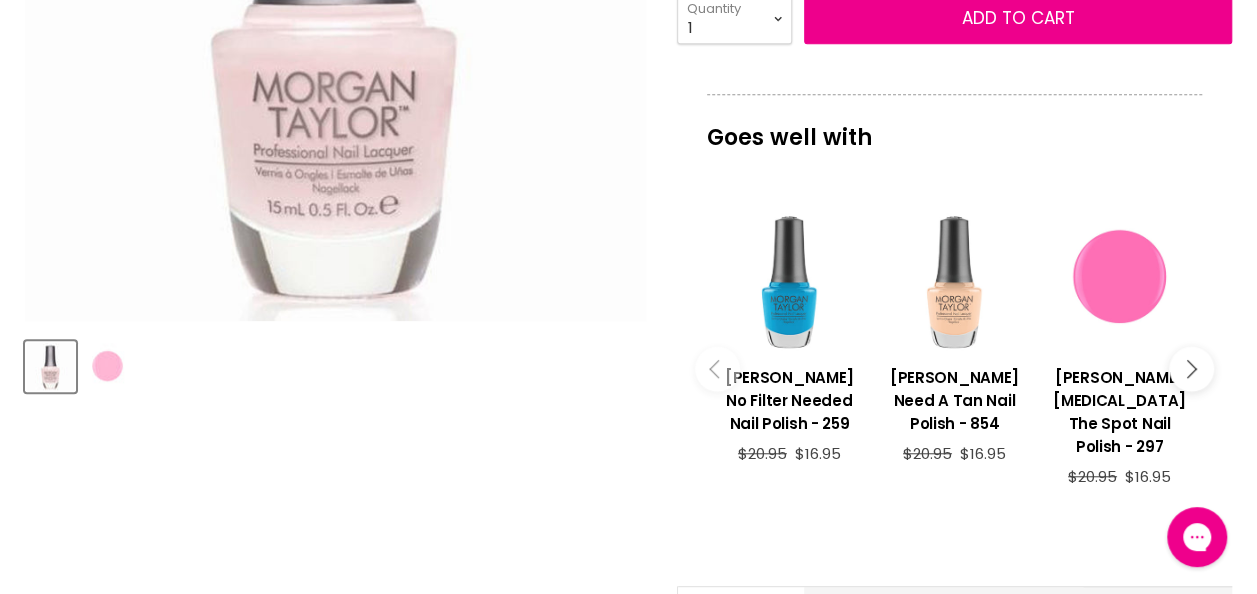 click at bounding box center (1119, 278) 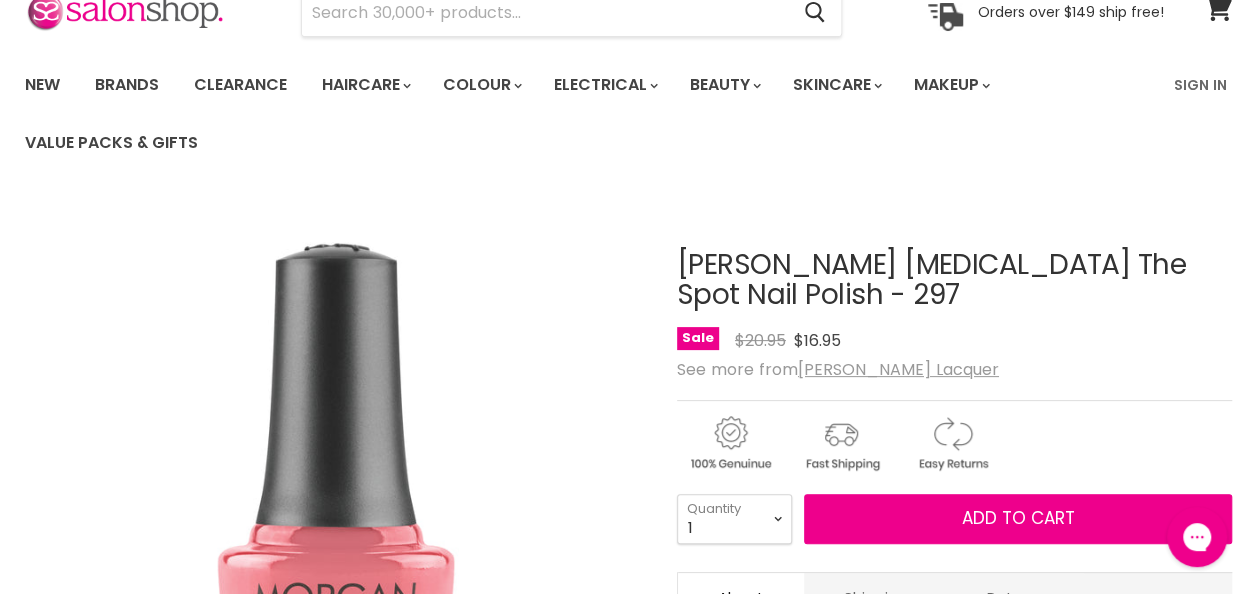 scroll, scrollTop: 0, scrollLeft: 0, axis: both 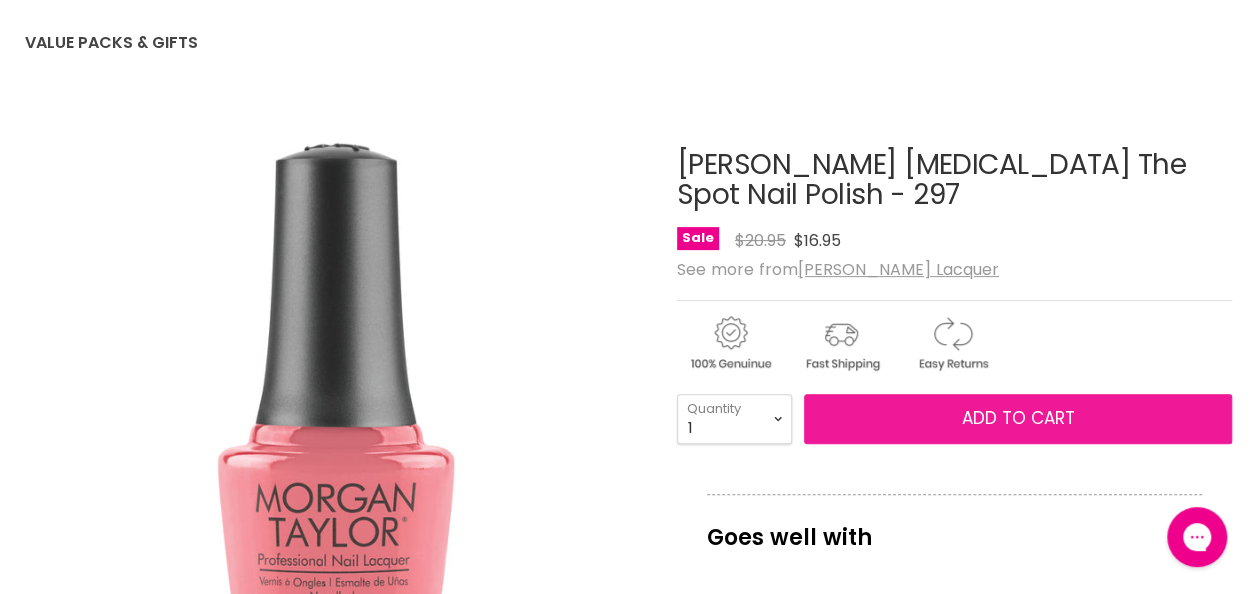 click on "Add to cart" at bounding box center [1017, 418] 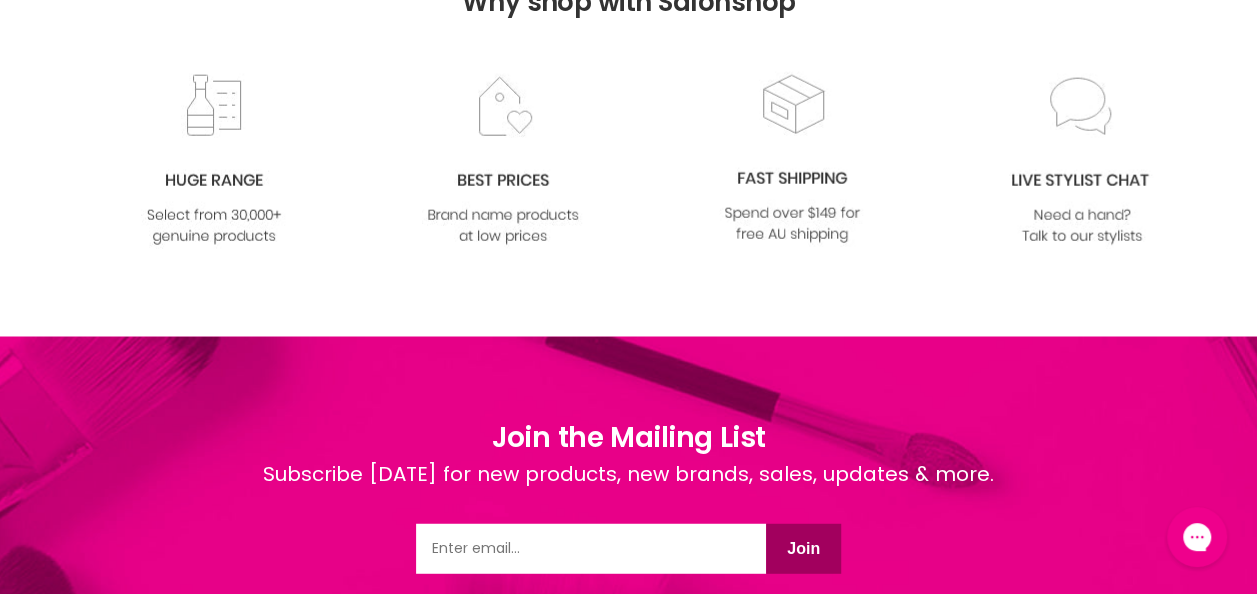 scroll, scrollTop: 2400, scrollLeft: 0, axis: vertical 